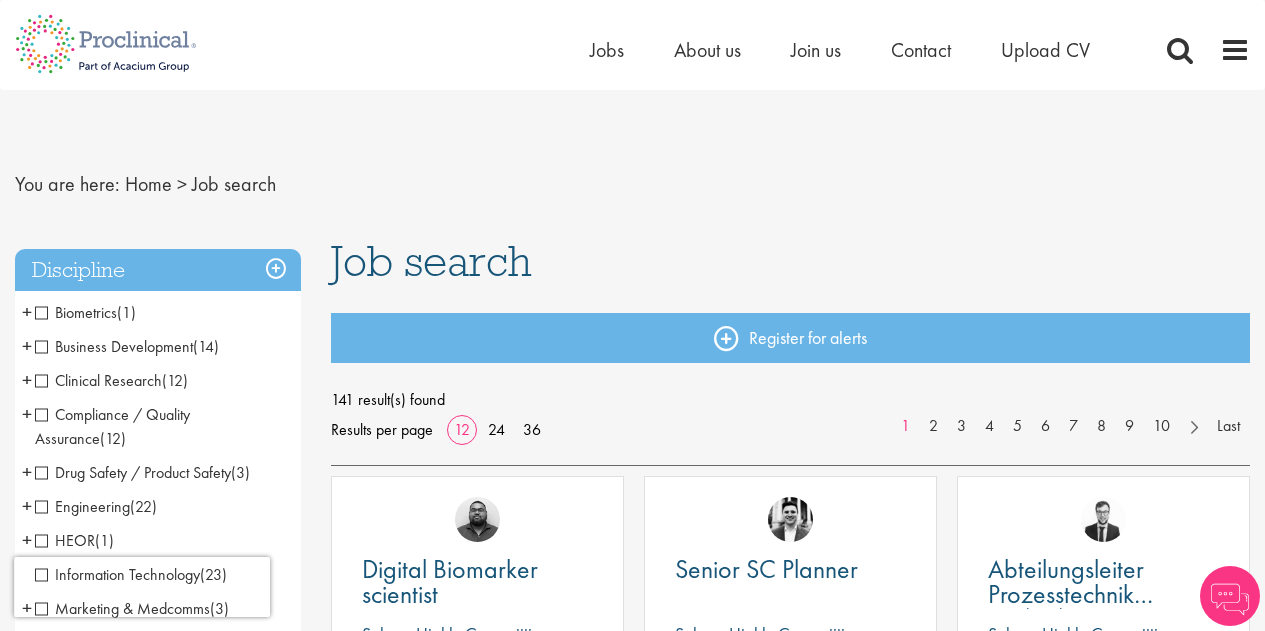scroll, scrollTop: 0, scrollLeft: 0, axis: both 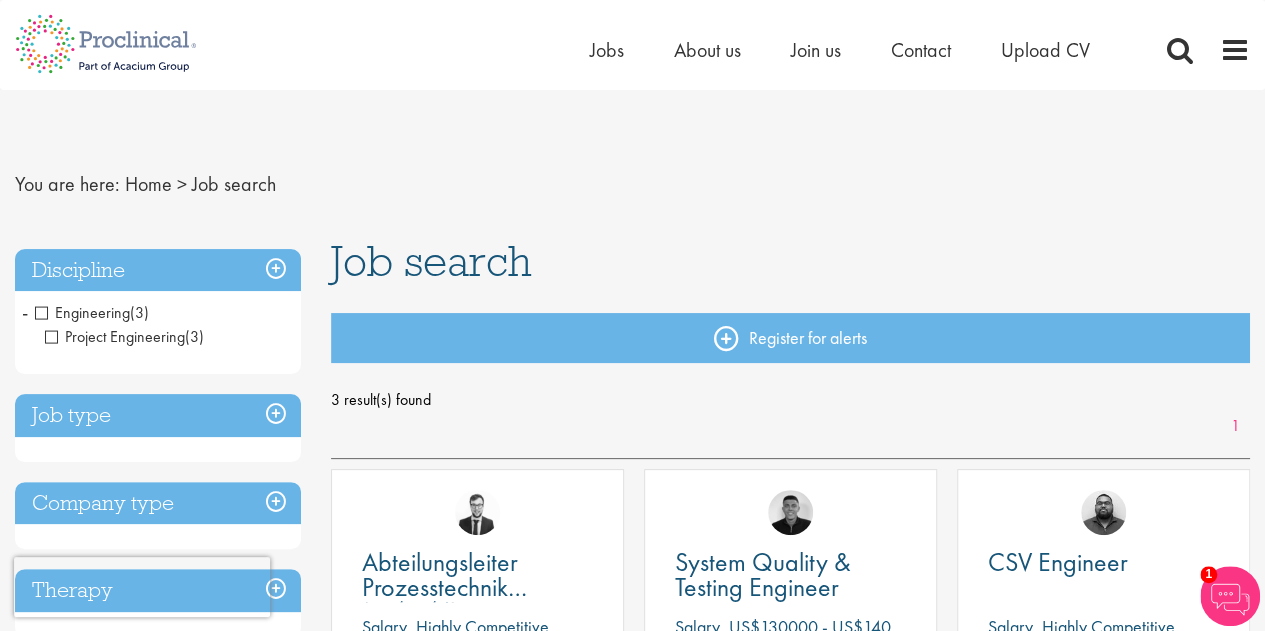 click on "Project Engineering" at bounding box center [115, 336] 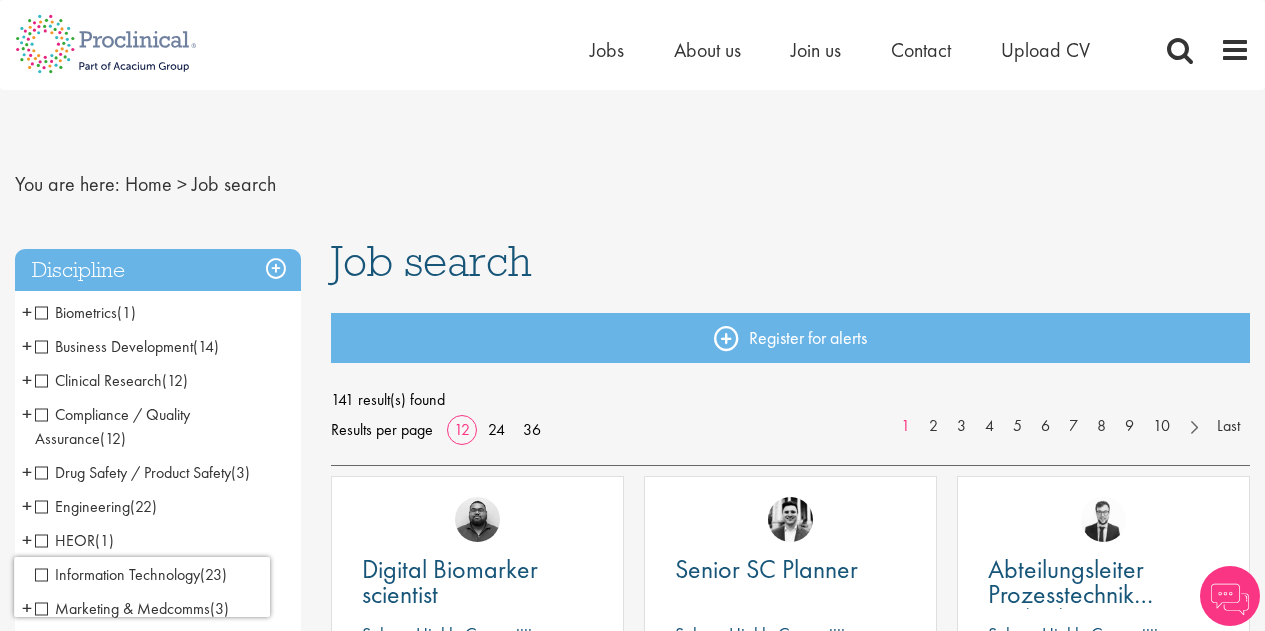 scroll, scrollTop: 21, scrollLeft: 0, axis: vertical 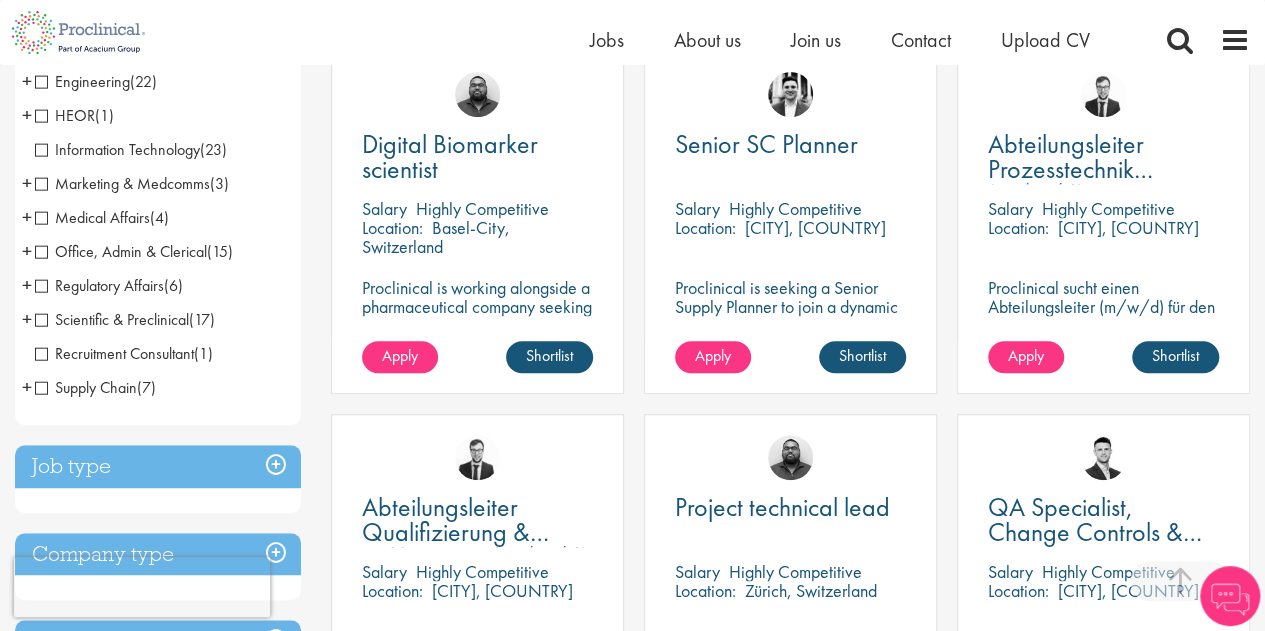 click on "+" at bounding box center (27, 319) 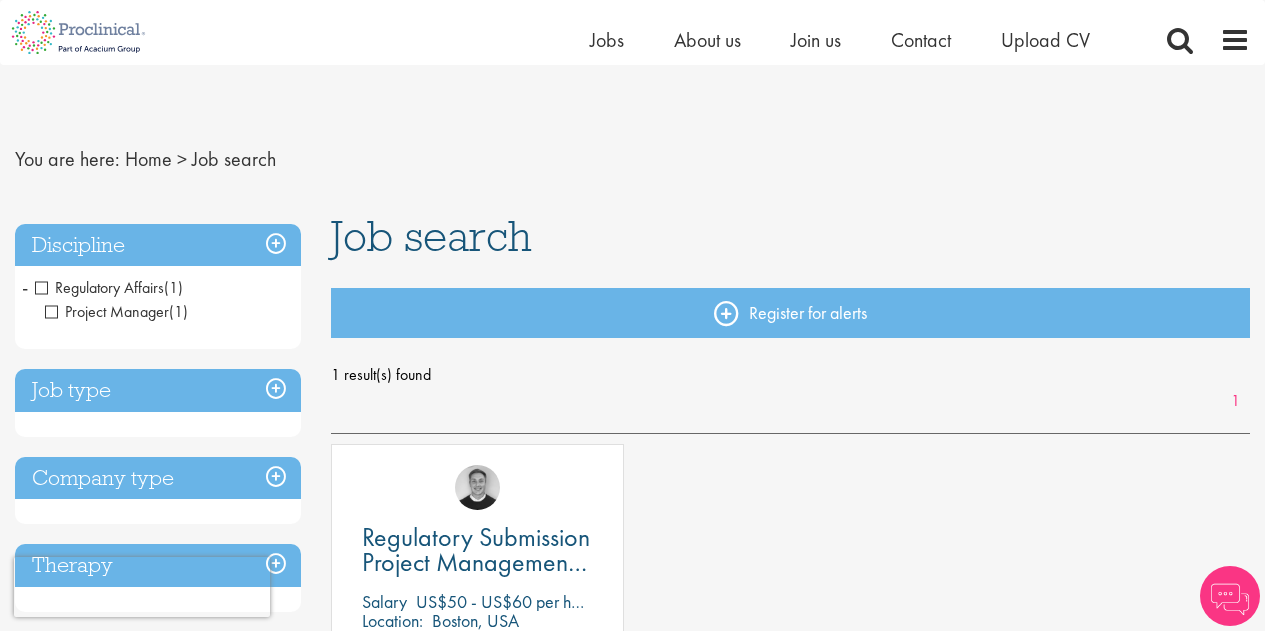scroll, scrollTop: 200, scrollLeft: 0, axis: vertical 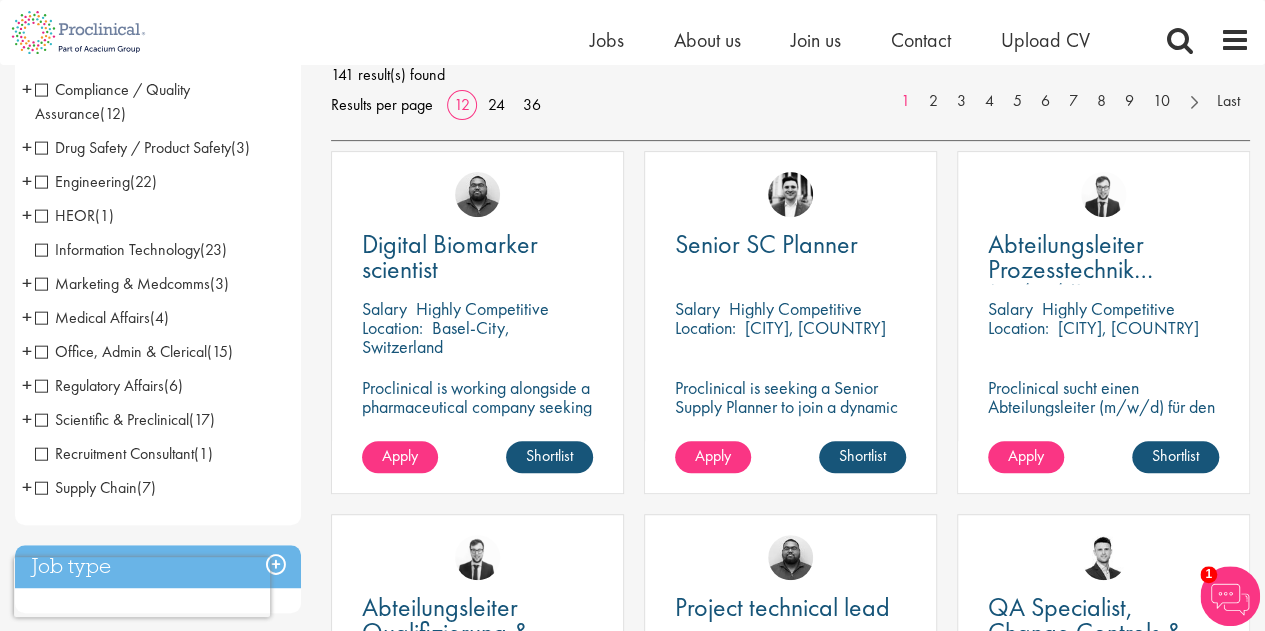 click on "+" at bounding box center [27, 385] 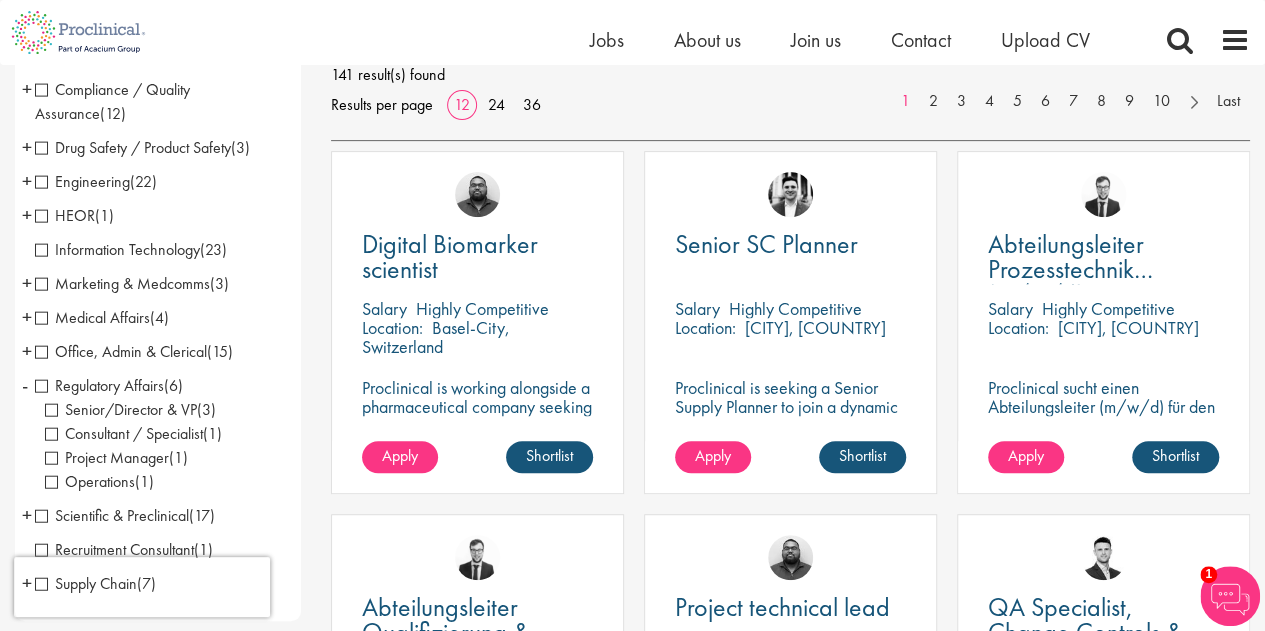 click on "Project Manager" at bounding box center [107, 457] 